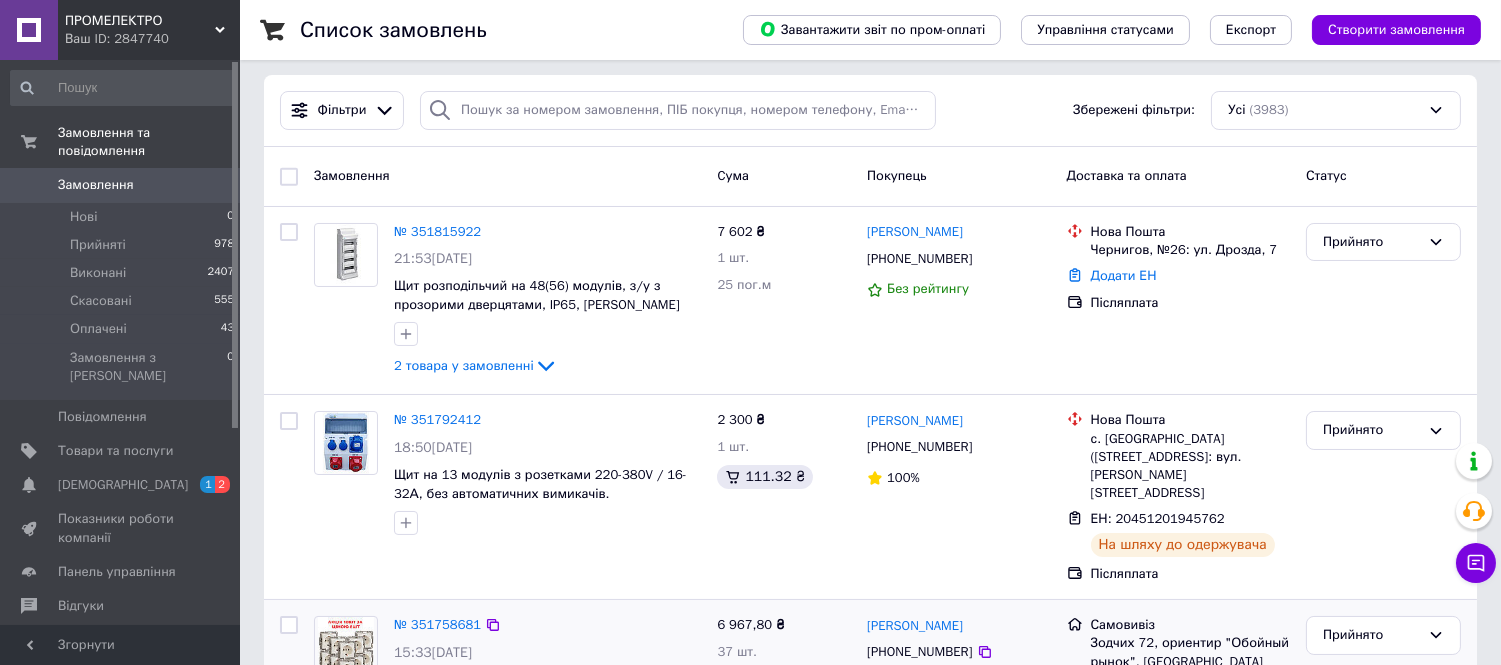 scroll, scrollTop: 333, scrollLeft: 0, axis: vertical 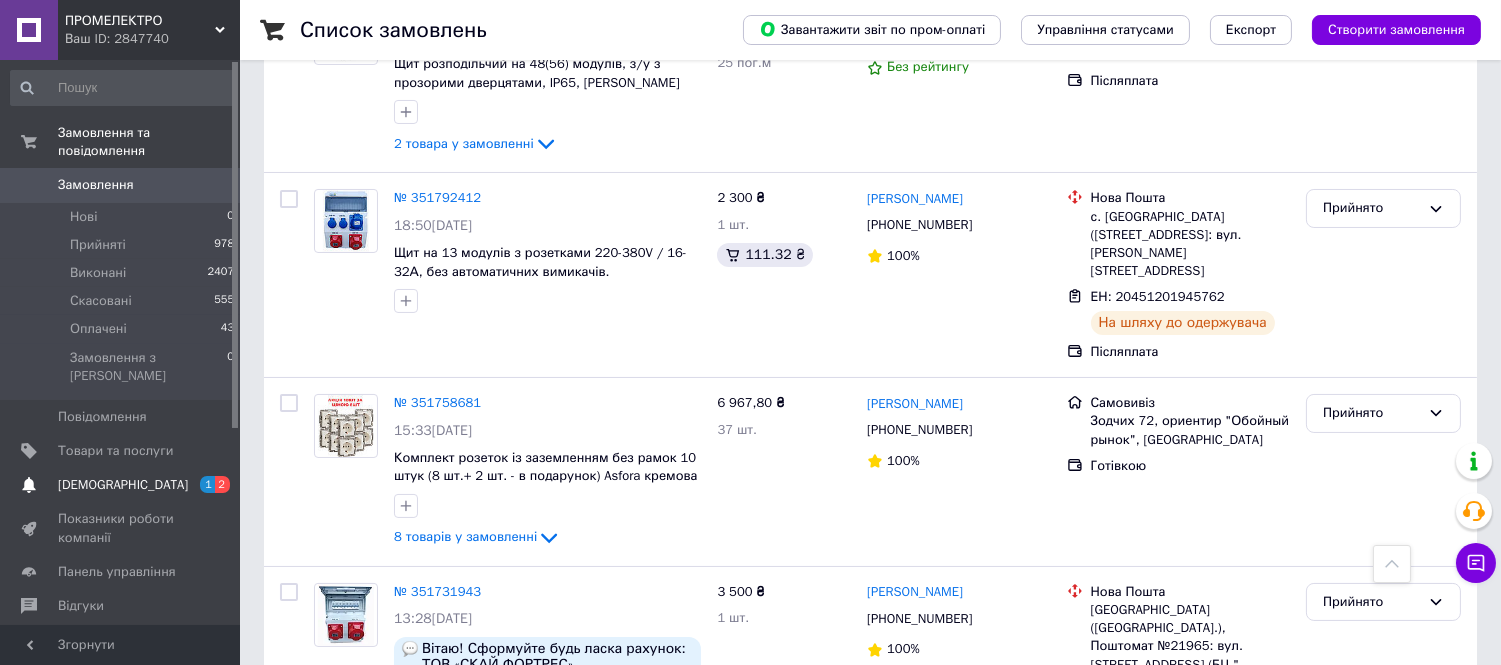 click on "[DEMOGRAPHIC_DATA]" at bounding box center (123, 485) 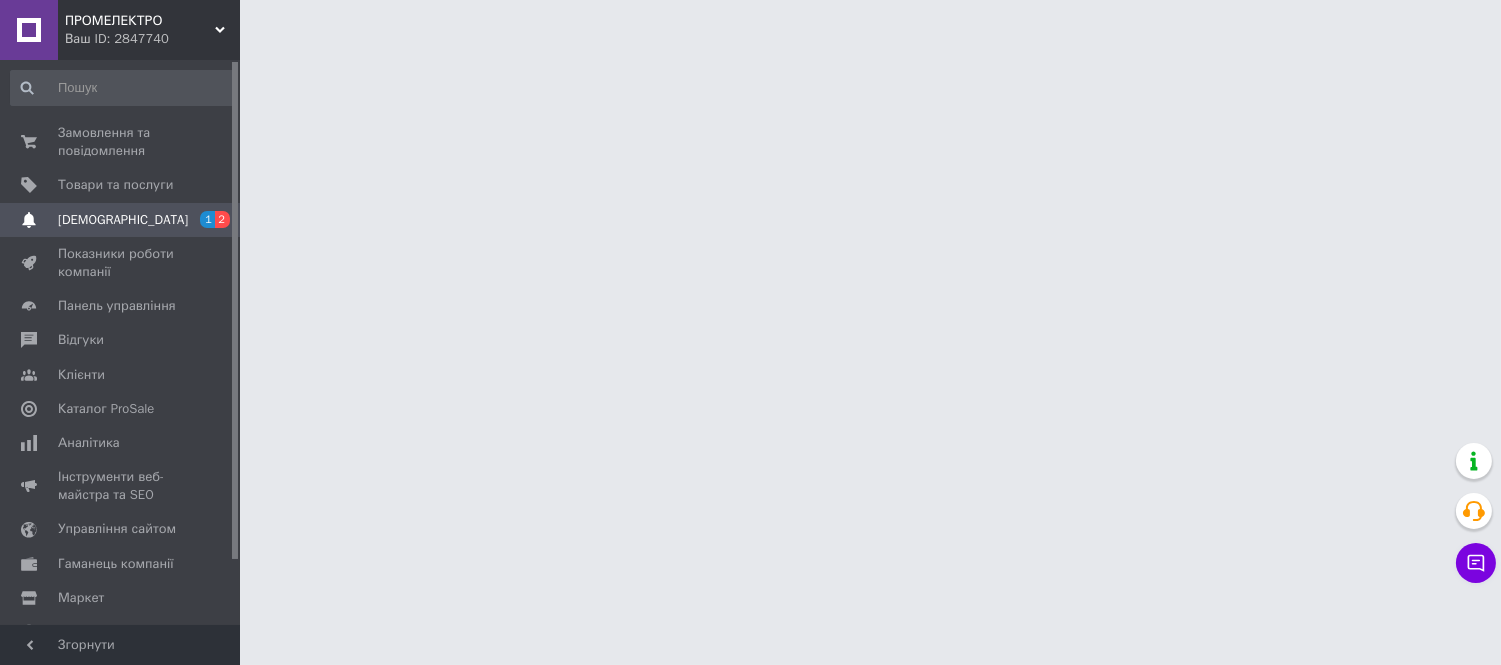 scroll, scrollTop: 0, scrollLeft: 0, axis: both 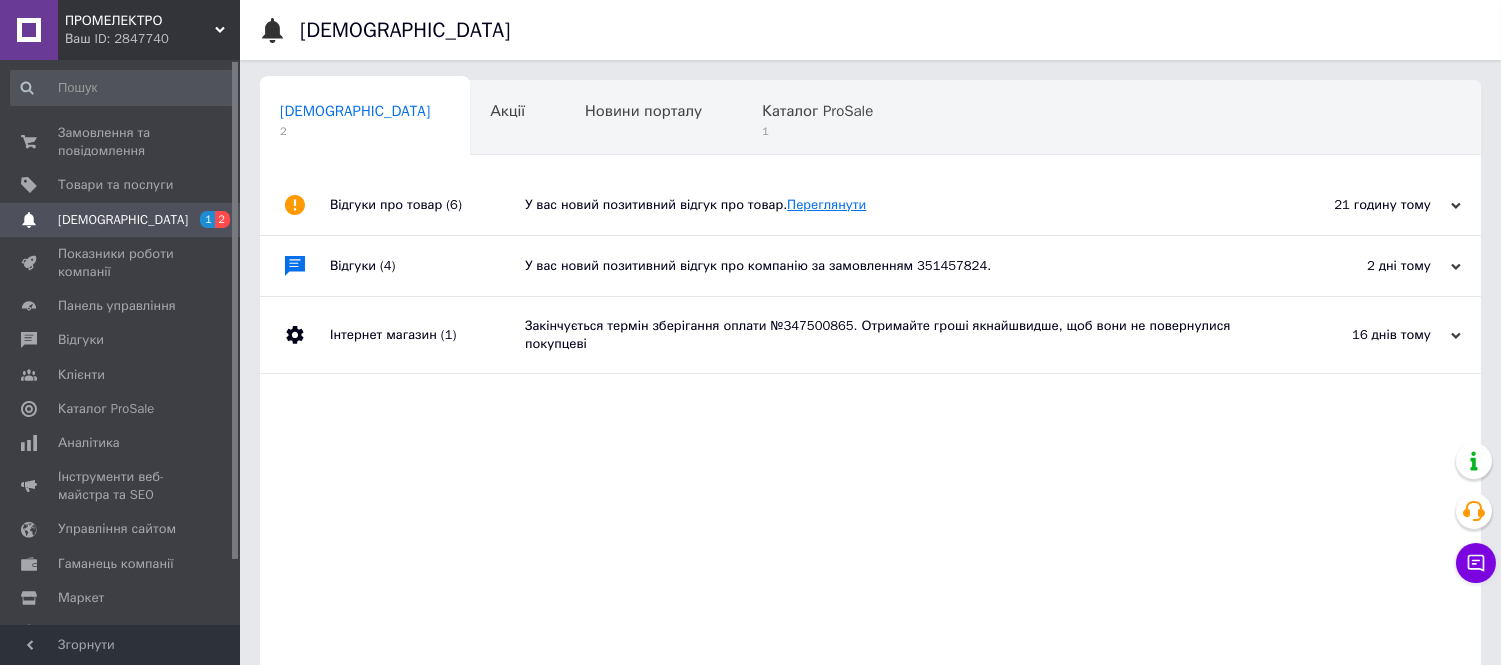 click on "Переглянути" at bounding box center [826, 204] 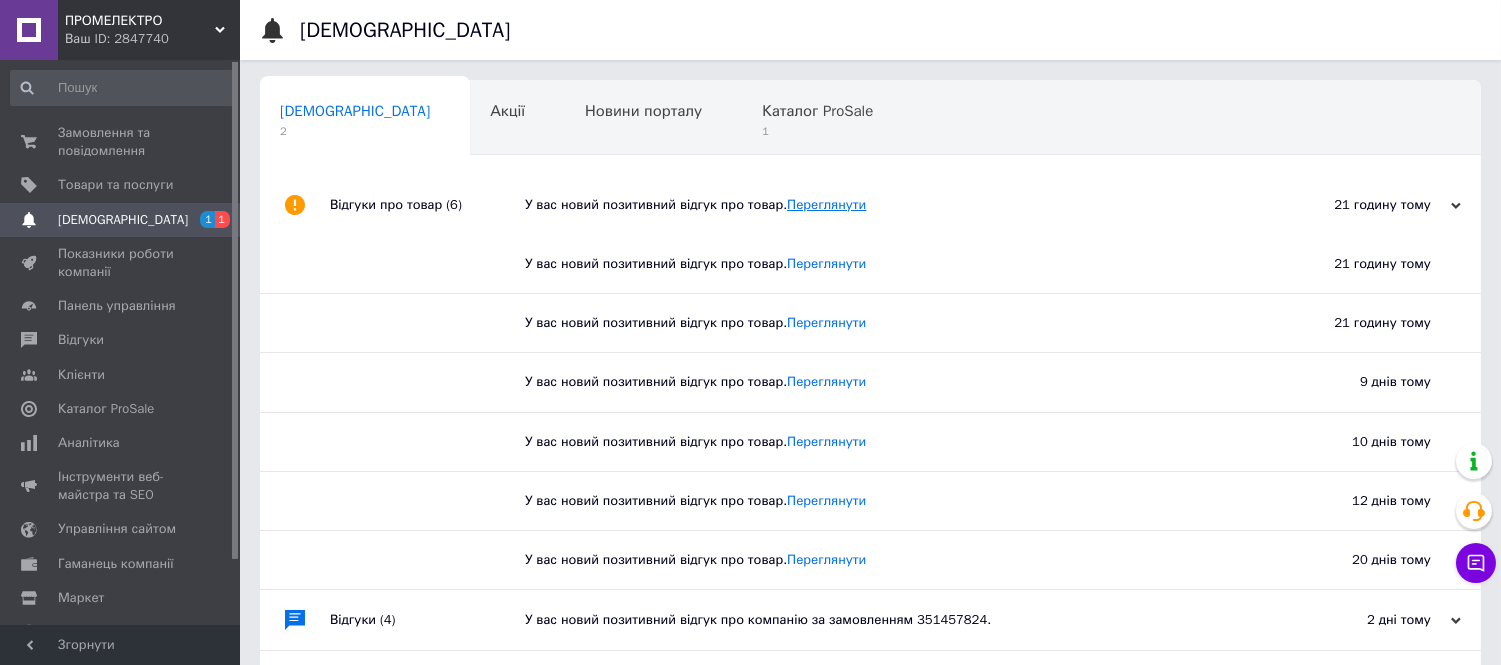click on "Переглянути" at bounding box center (826, 204) 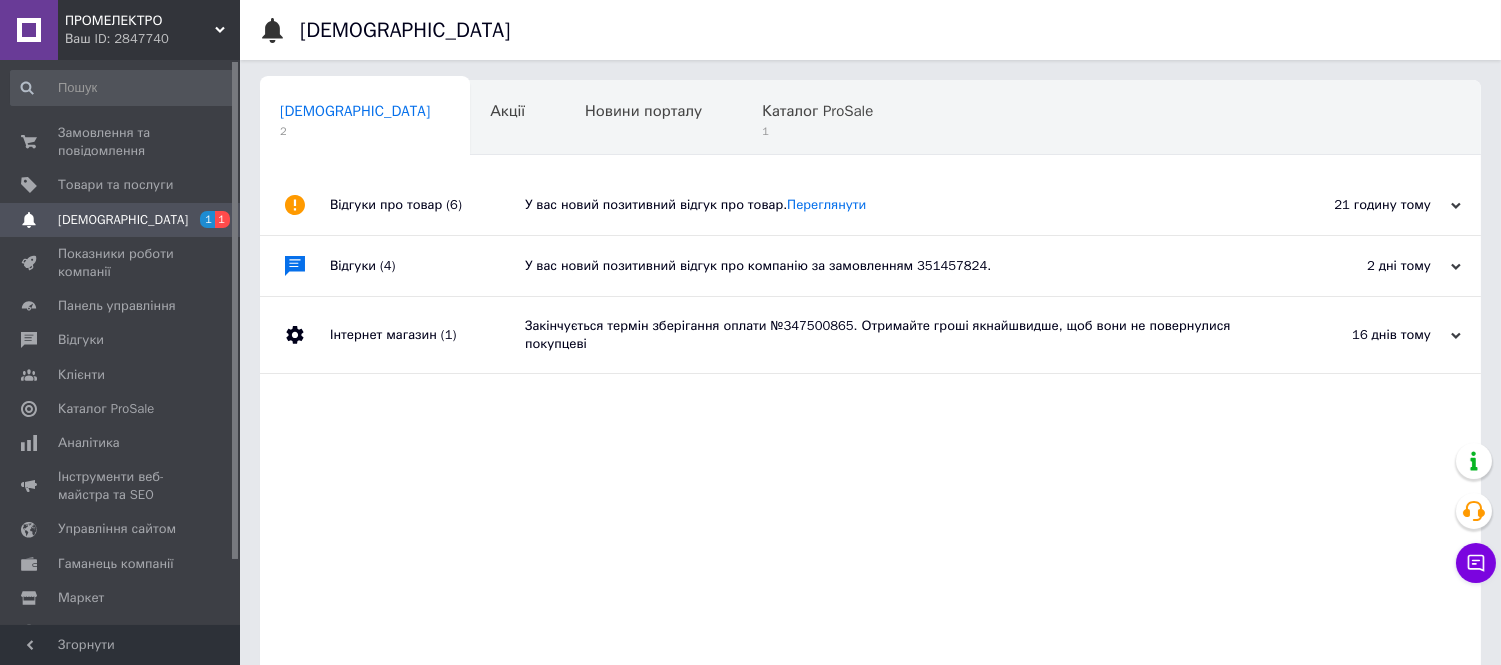 click on "Сповіщення 2 Акції 0 Новини порталу 0 Каталог ProSale 1 Навчання та заходи 0 Ok Відфільтровано...  Зберегти Нічого не знайдено Можливо, помилка у слові  або немає відповідностей за вашим запитом. Сповіщення 2 Акції 0 Новини порталу 0 Каталог ProSale 1 Навчання та заходи 0 :  Відгуки про товар   (6) У вас новий позитивний відгук про товар.  Переглянути 21 годину тому [DATE] Відгуки   (4) У вас новий позитивний відгук про компанію за замовленням 351457824. 2 дні тому [DATE] Інтернет магазин   (1) 16 днів тому [DATE]" at bounding box center [870, 432] 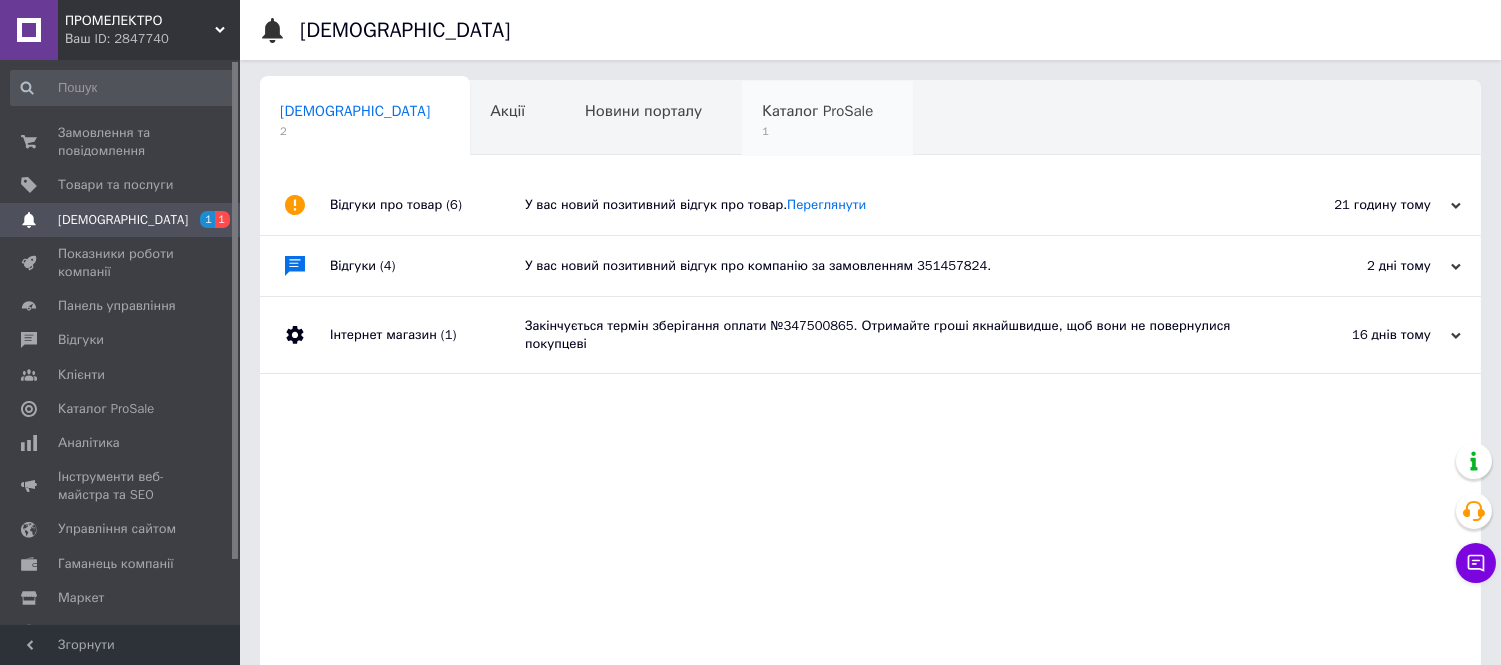 click on "1" at bounding box center [817, 131] 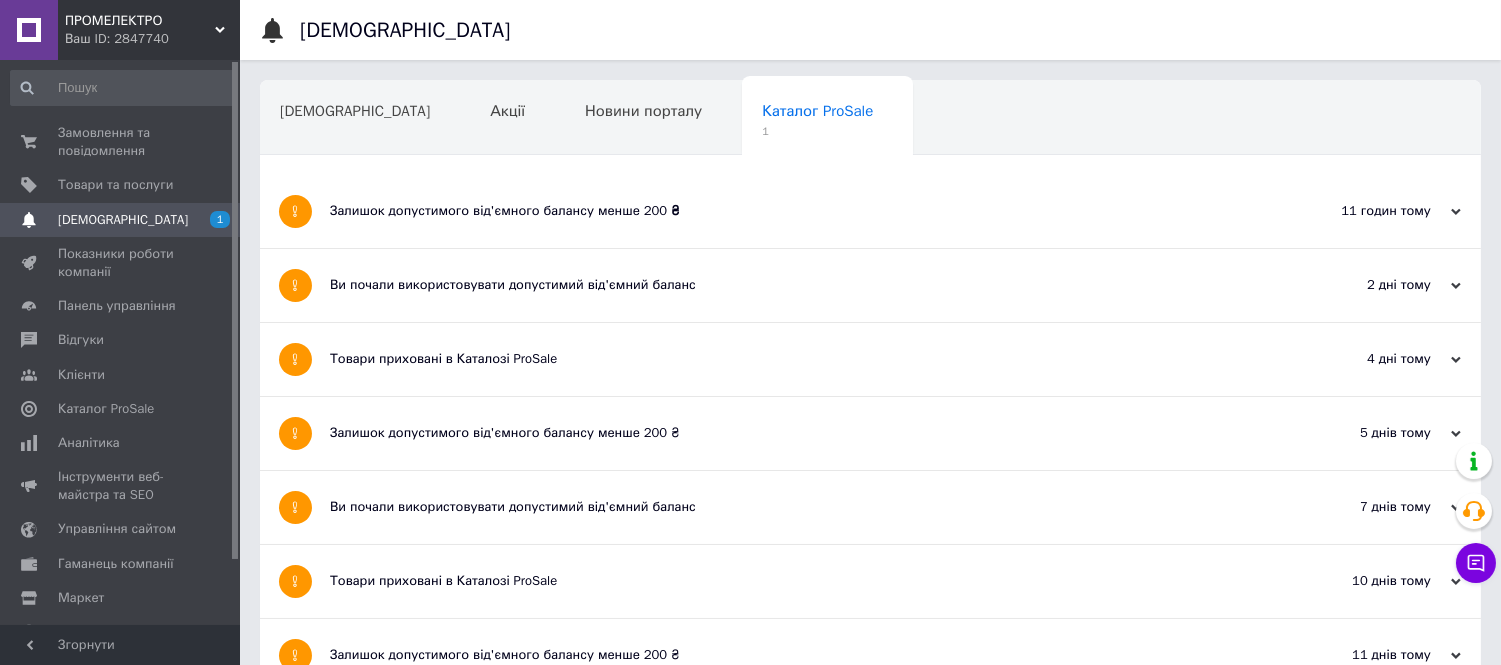 click on "Залишок допустимого від'ємного балансу менше 200 ₴" at bounding box center [795, 211] 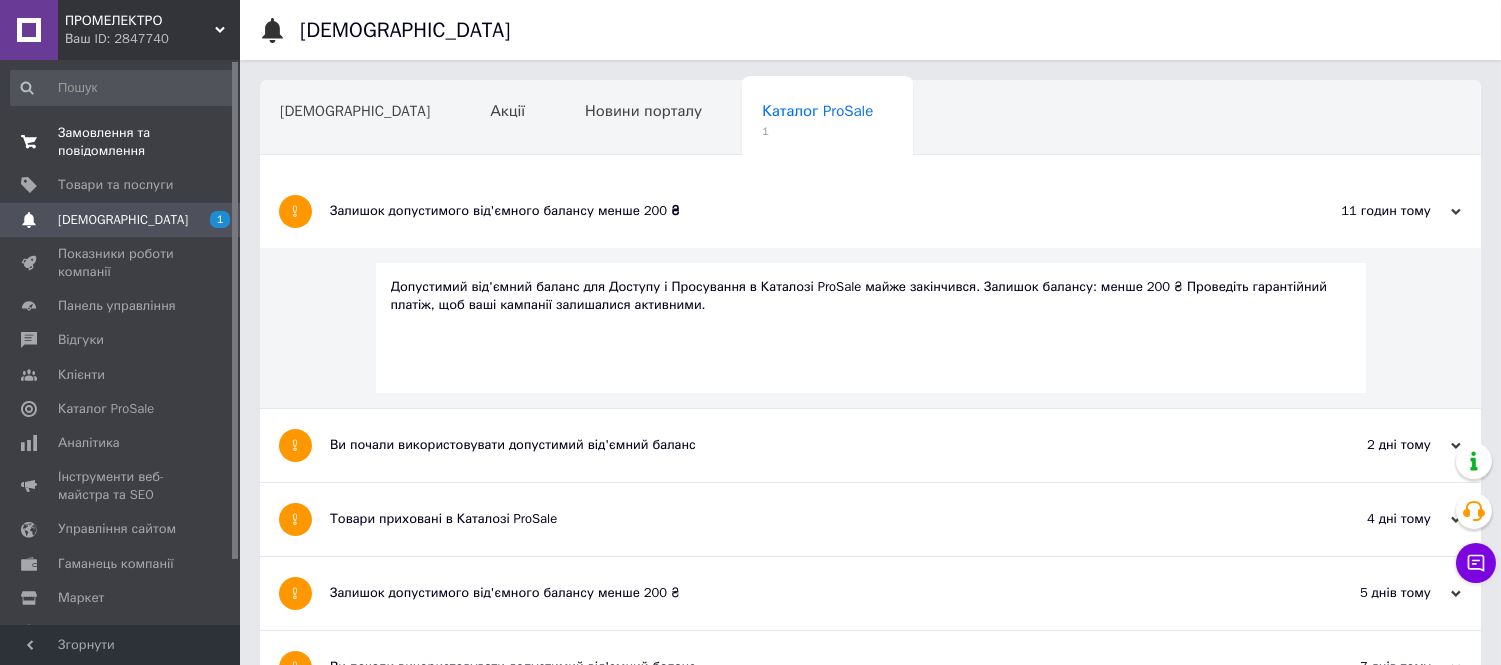click on "Замовлення та повідомлення" at bounding box center (121, 142) 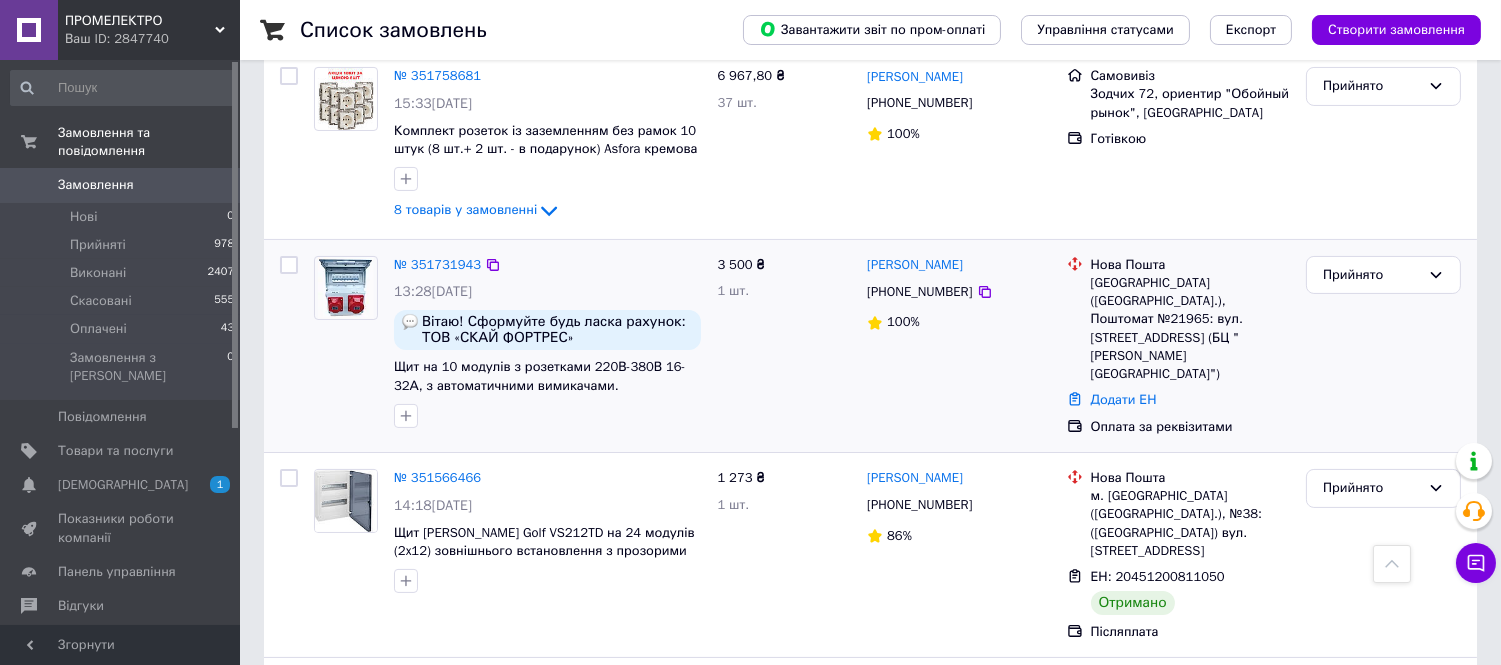 scroll, scrollTop: 888, scrollLeft: 0, axis: vertical 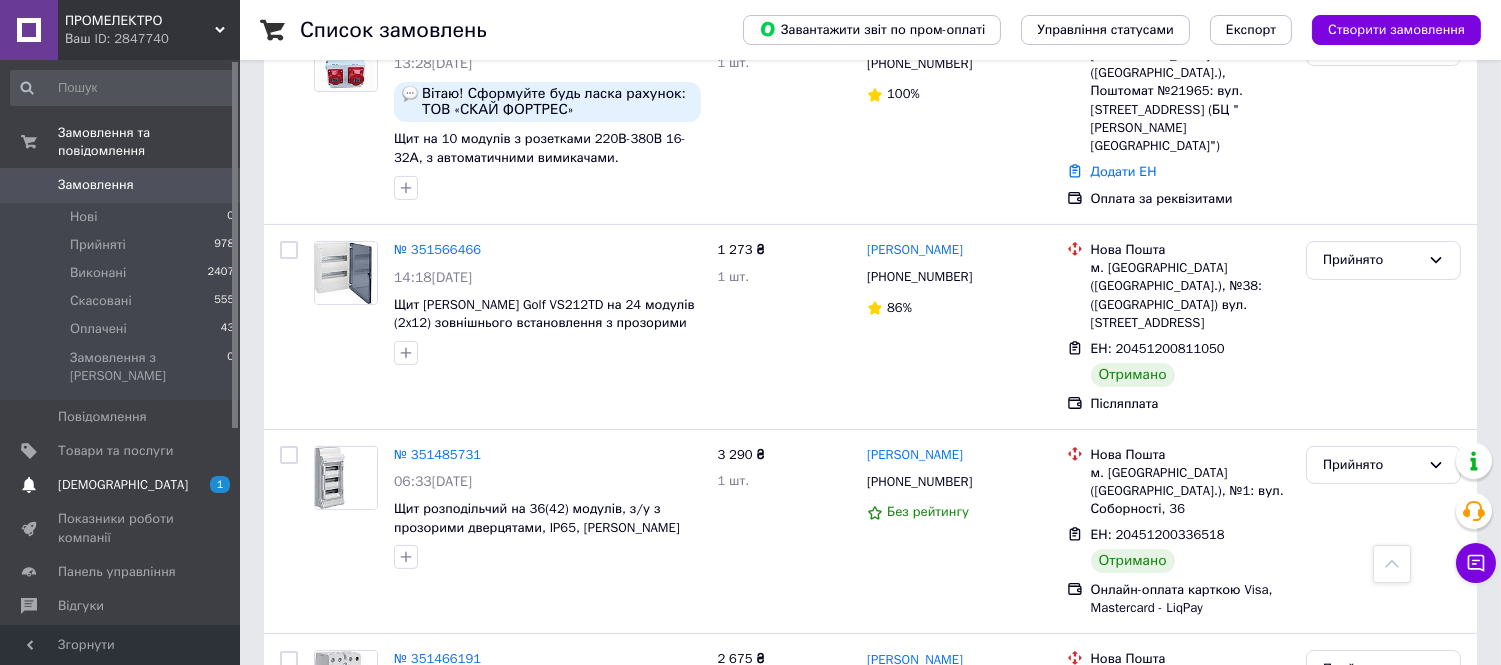 click on "[DEMOGRAPHIC_DATA]" at bounding box center (123, 485) 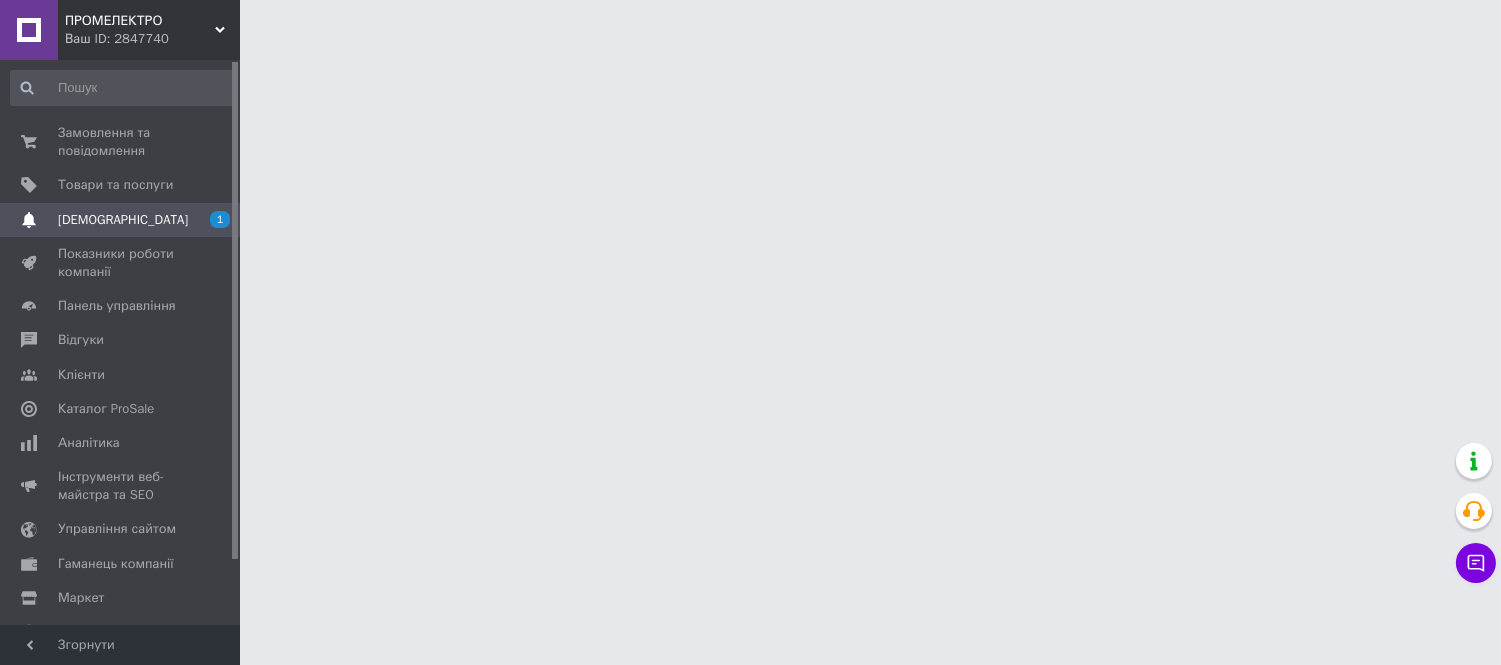 scroll, scrollTop: 0, scrollLeft: 0, axis: both 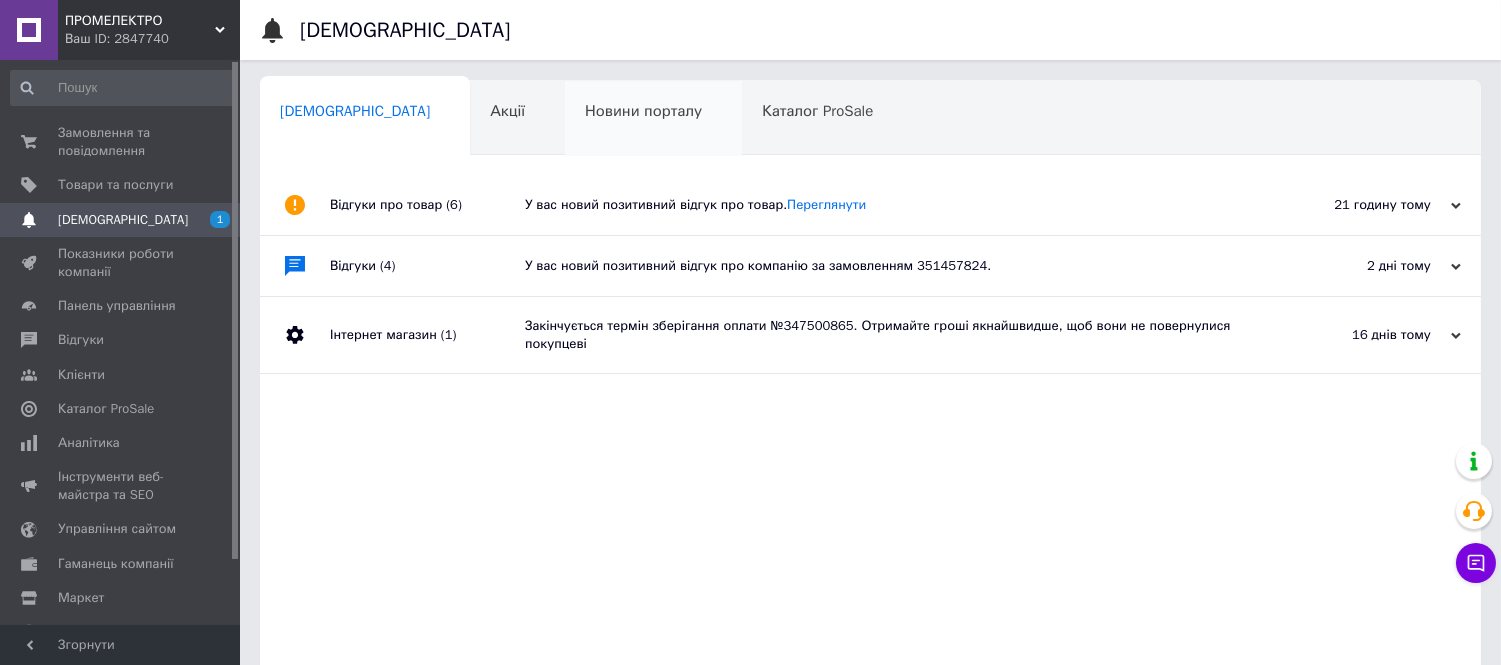click on "Новини порталу 0" at bounding box center [653, 119] 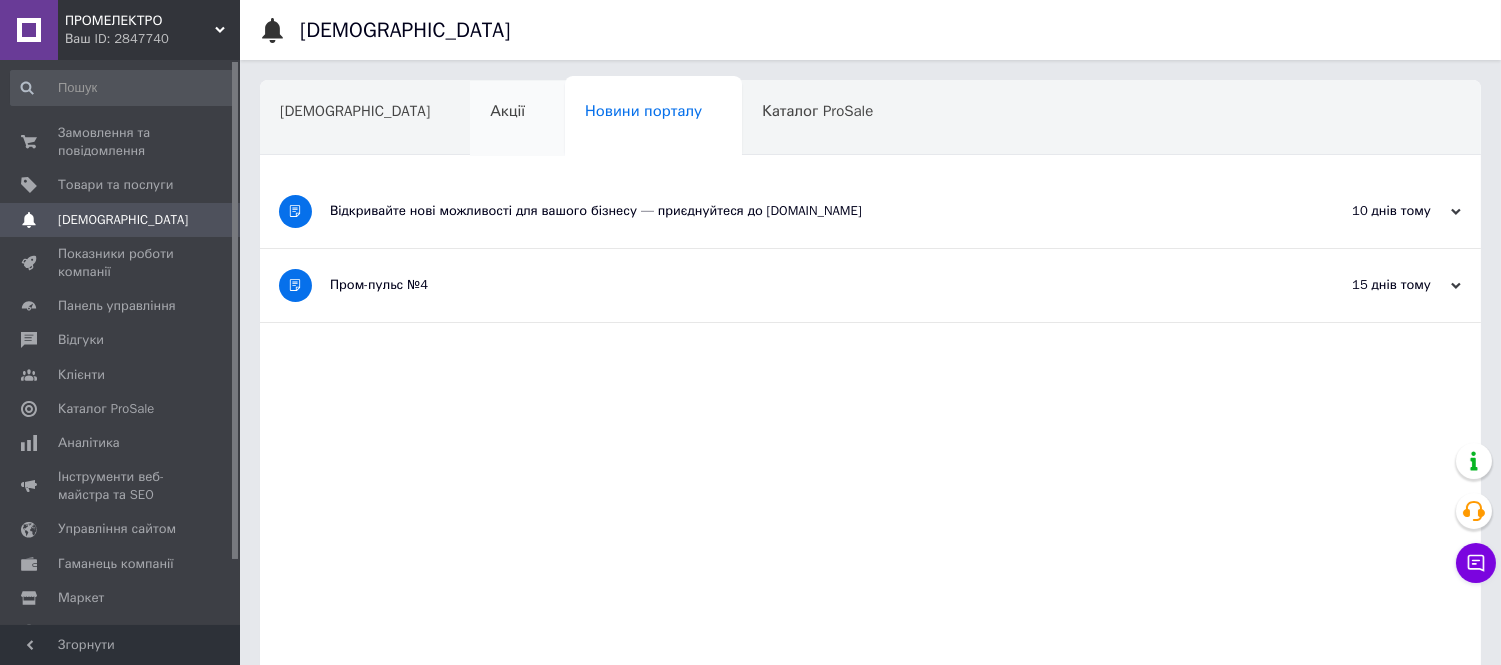click on "Акції" at bounding box center [517, 119] 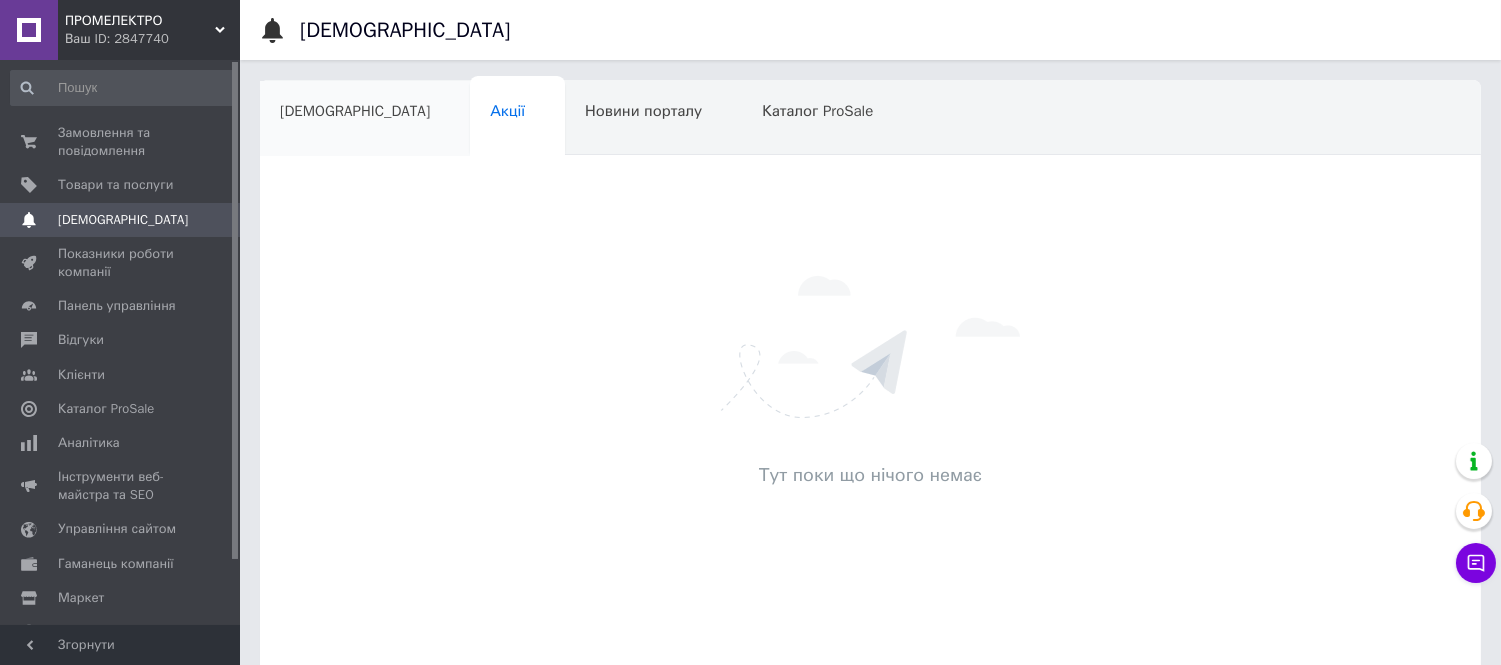 click on "[DEMOGRAPHIC_DATA]" at bounding box center [365, 119] 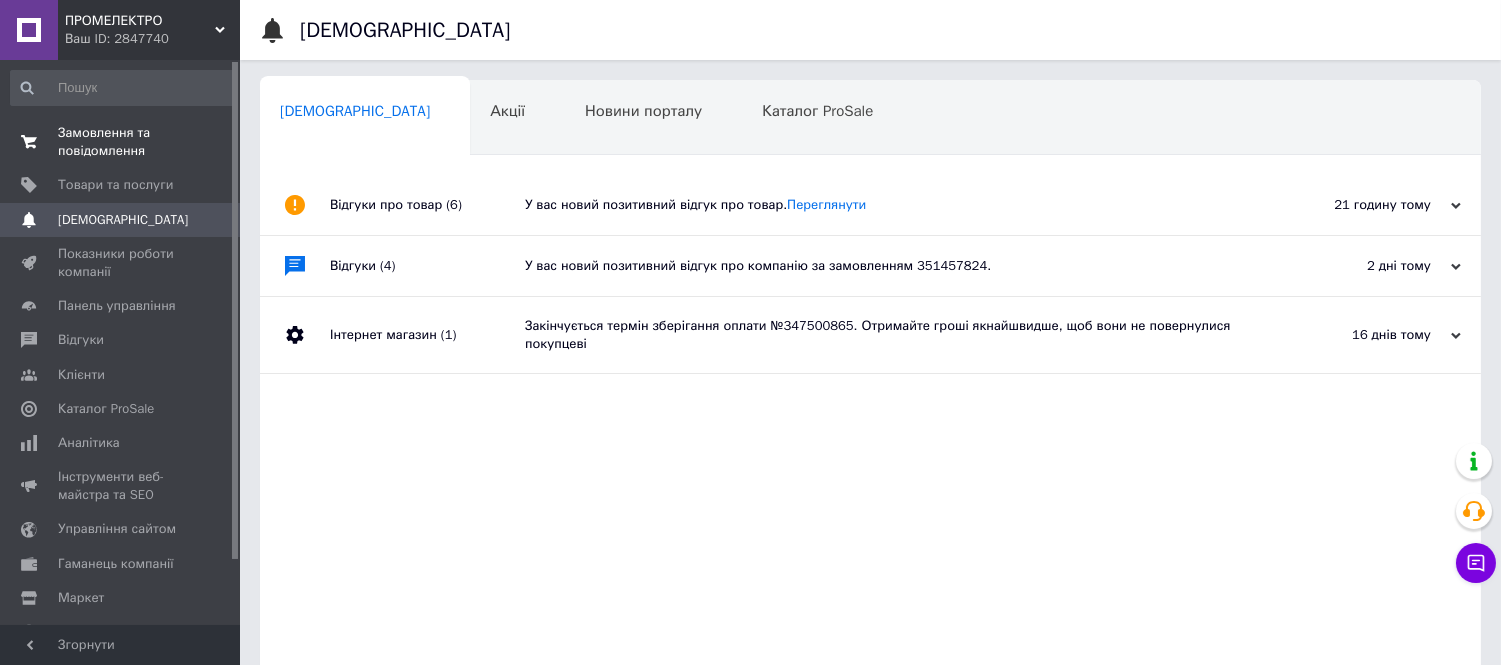 click on "Замовлення та повідомлення" at bounding box center (121, 142) 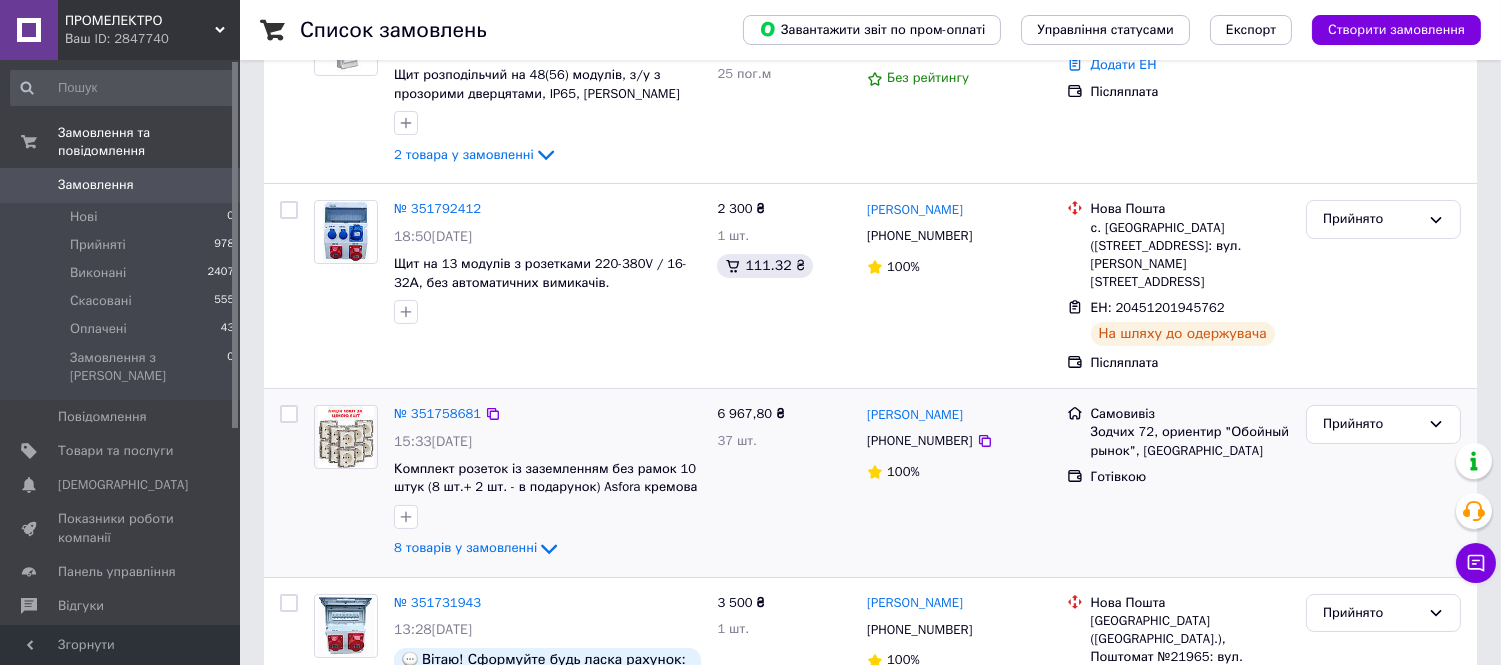 scroll, scrollTop: 333, scrollLeft: 0, axis: vertical 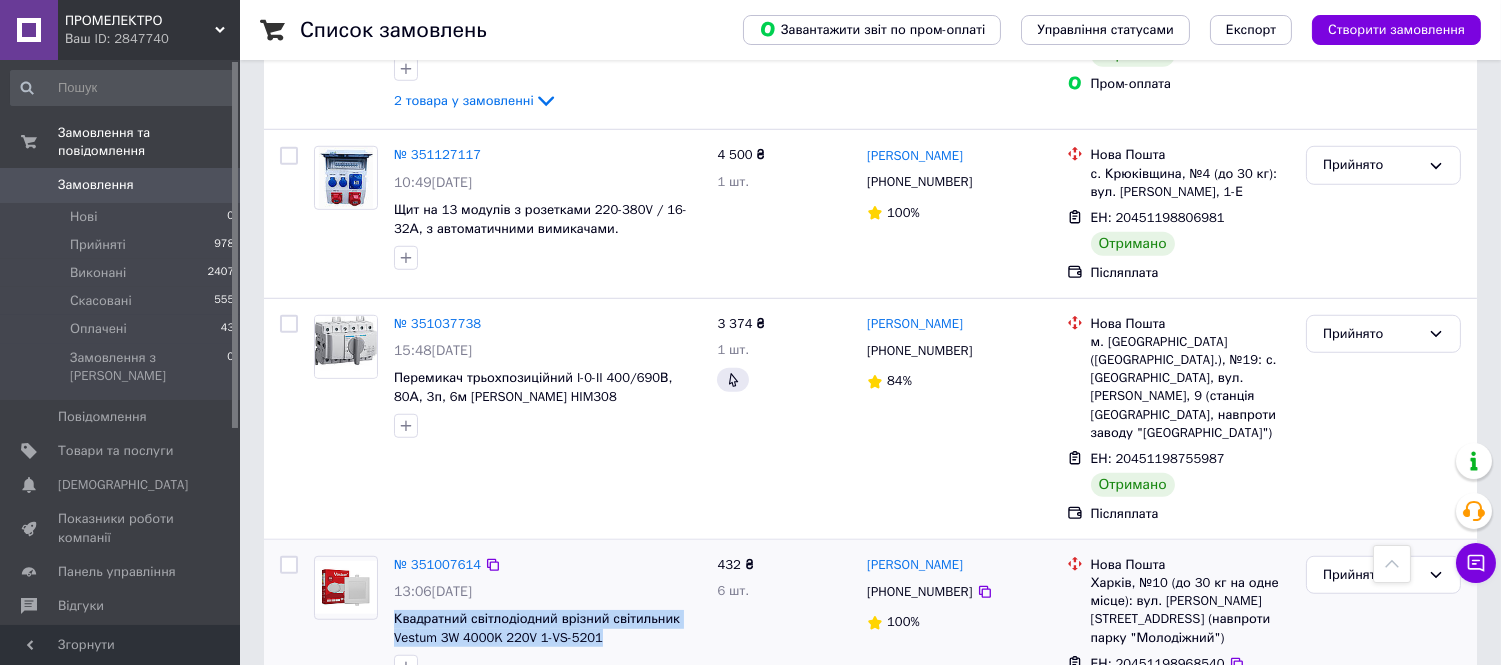 drag, startPoint x: 386, startPoint y: 417, endPoint x: 622, endPoint y: 452, distance: 238.58122 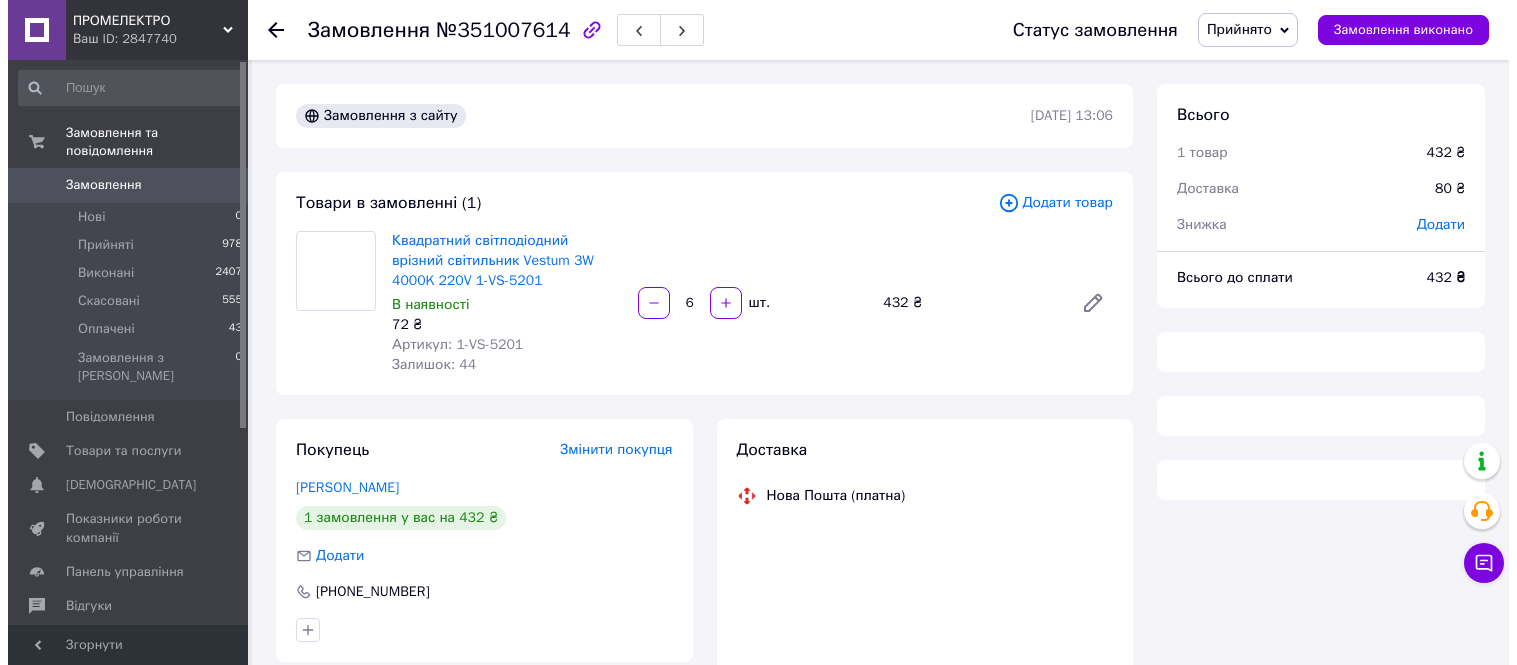 scroll, scrollTop: 0, scrollLeft: 0, axis: both 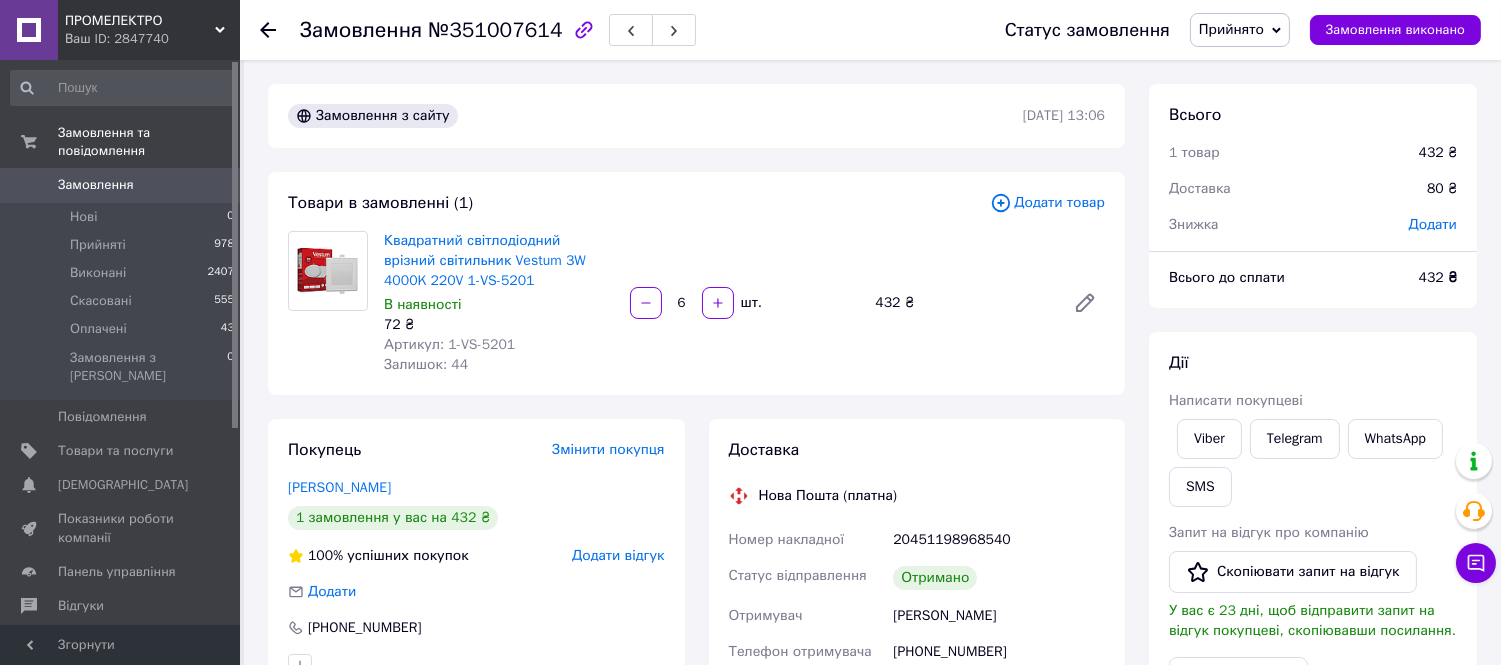 click on "Замовлення" at bounding box center (96, 185) 